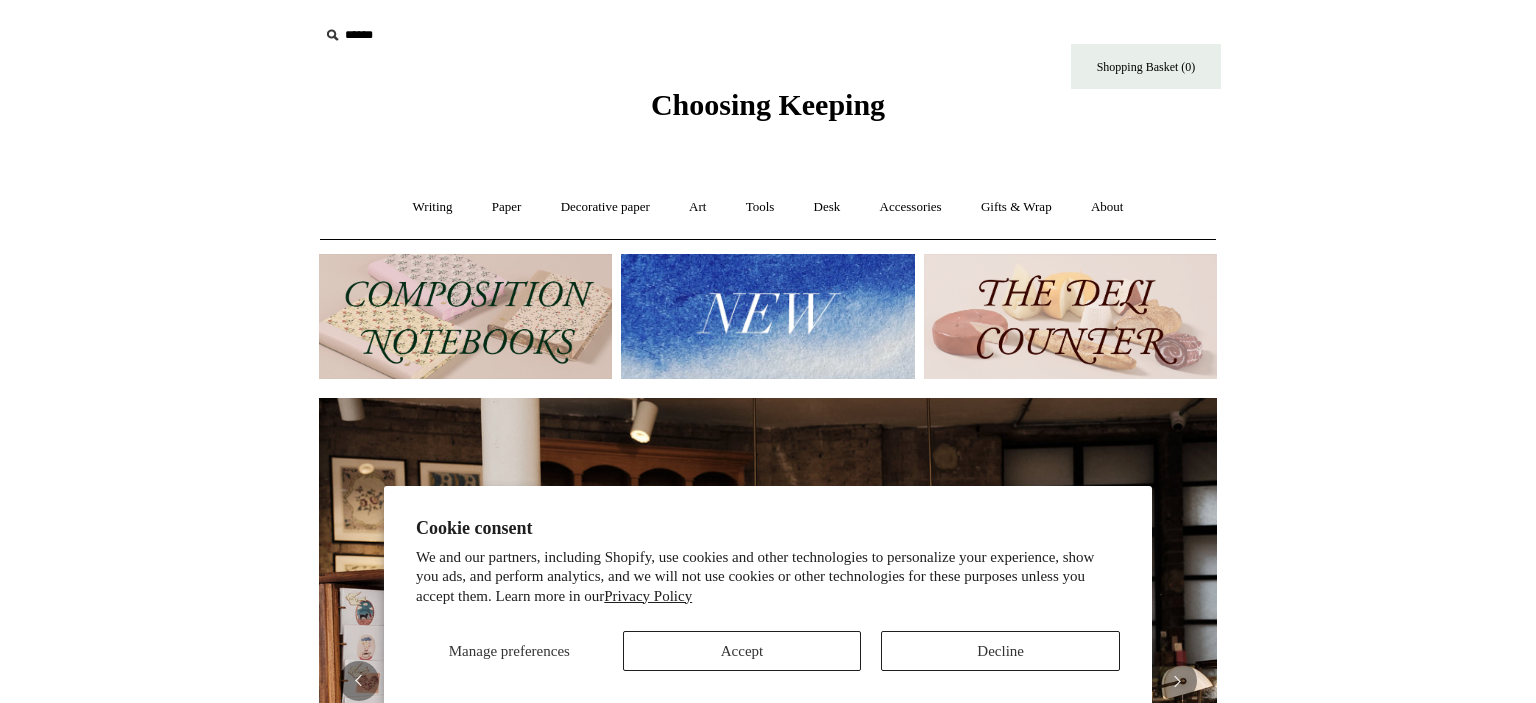scroll, scrollTop: 0, scrollLeft: 0, axis: both 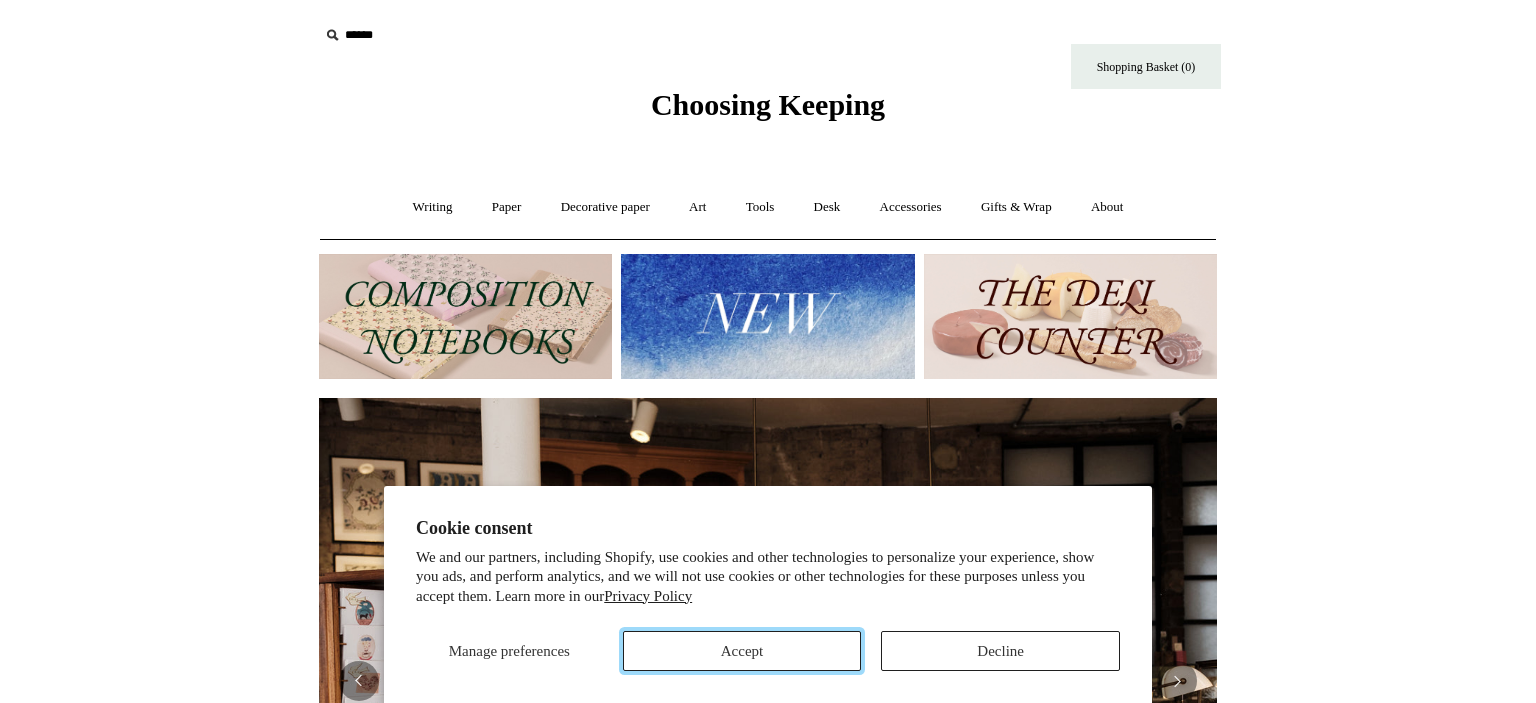 click on "Accept" at bounding box center [742, 651] 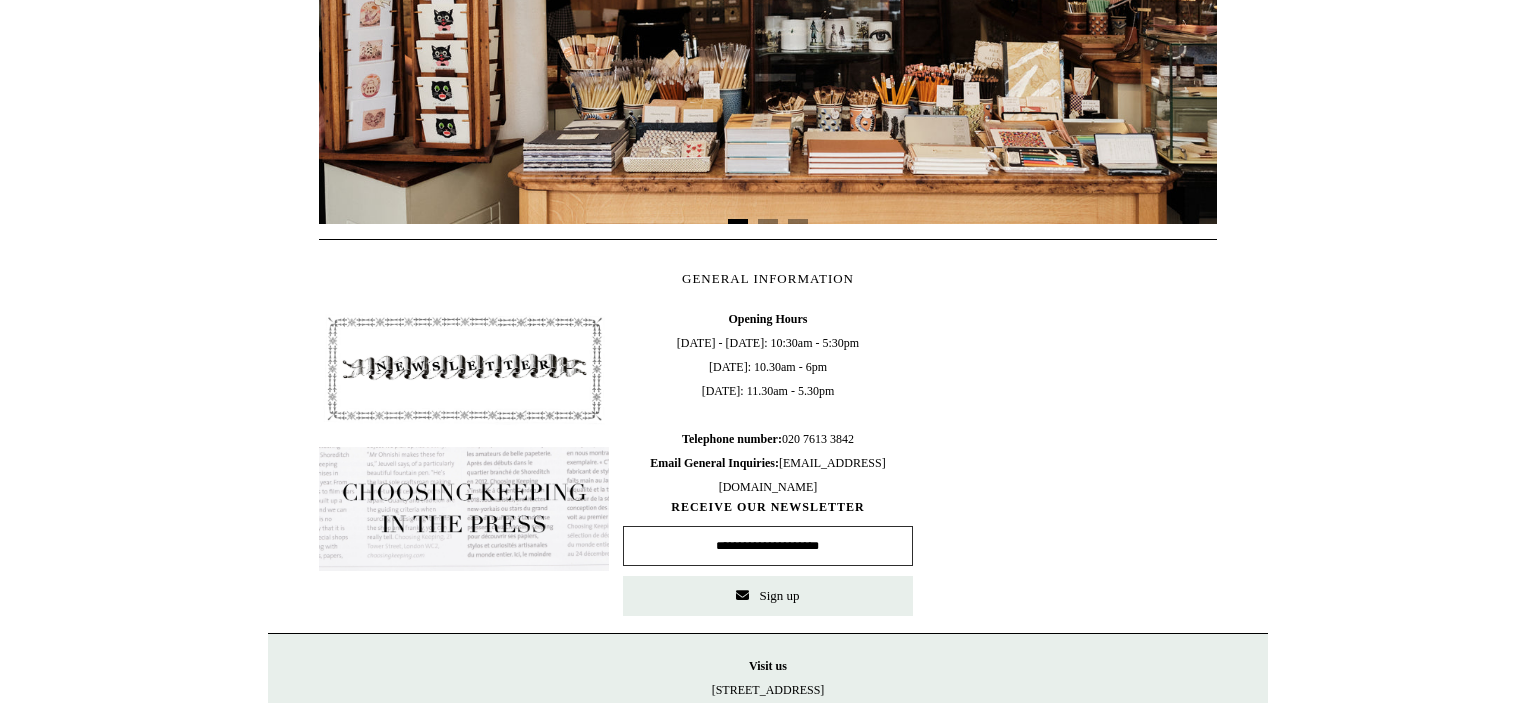 scroll, scrollTop: 105, scrollLeft: 0, axis: vertical 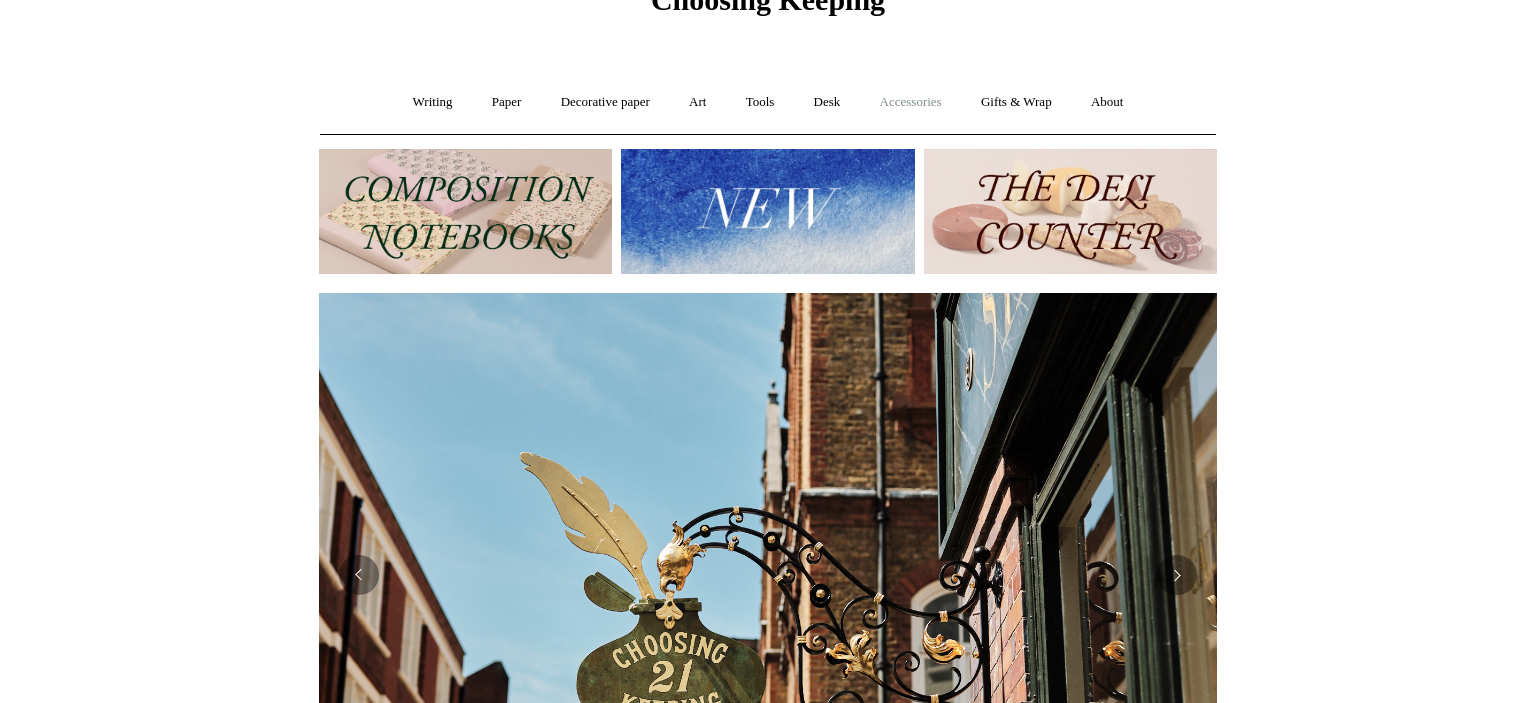 click on "Accessories +" at bounding box center (911, 102) 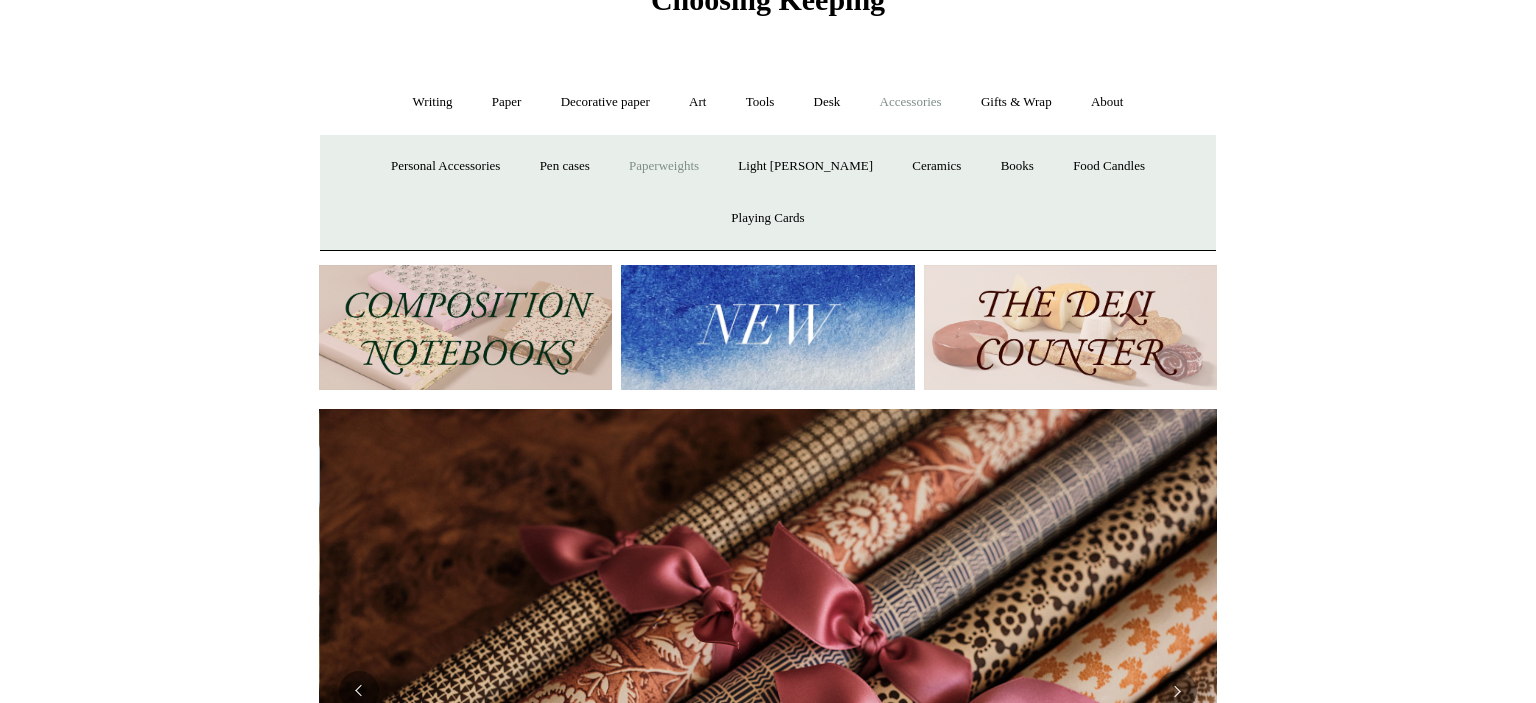 scroll, scrollTop: 0, scrollLeft: 1796, axis: horizontal 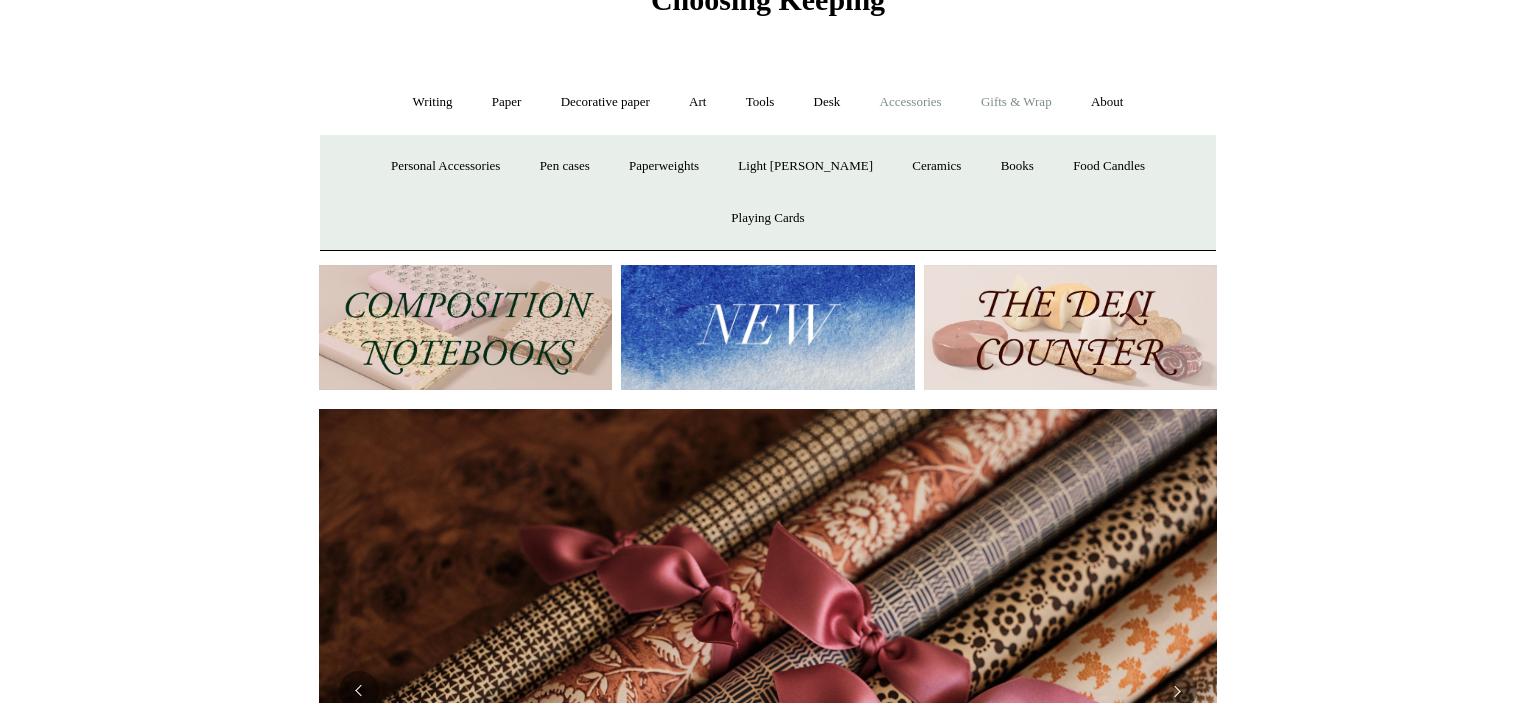 click on "Gifts & Wrap +" at bounding box center (1016, 102) 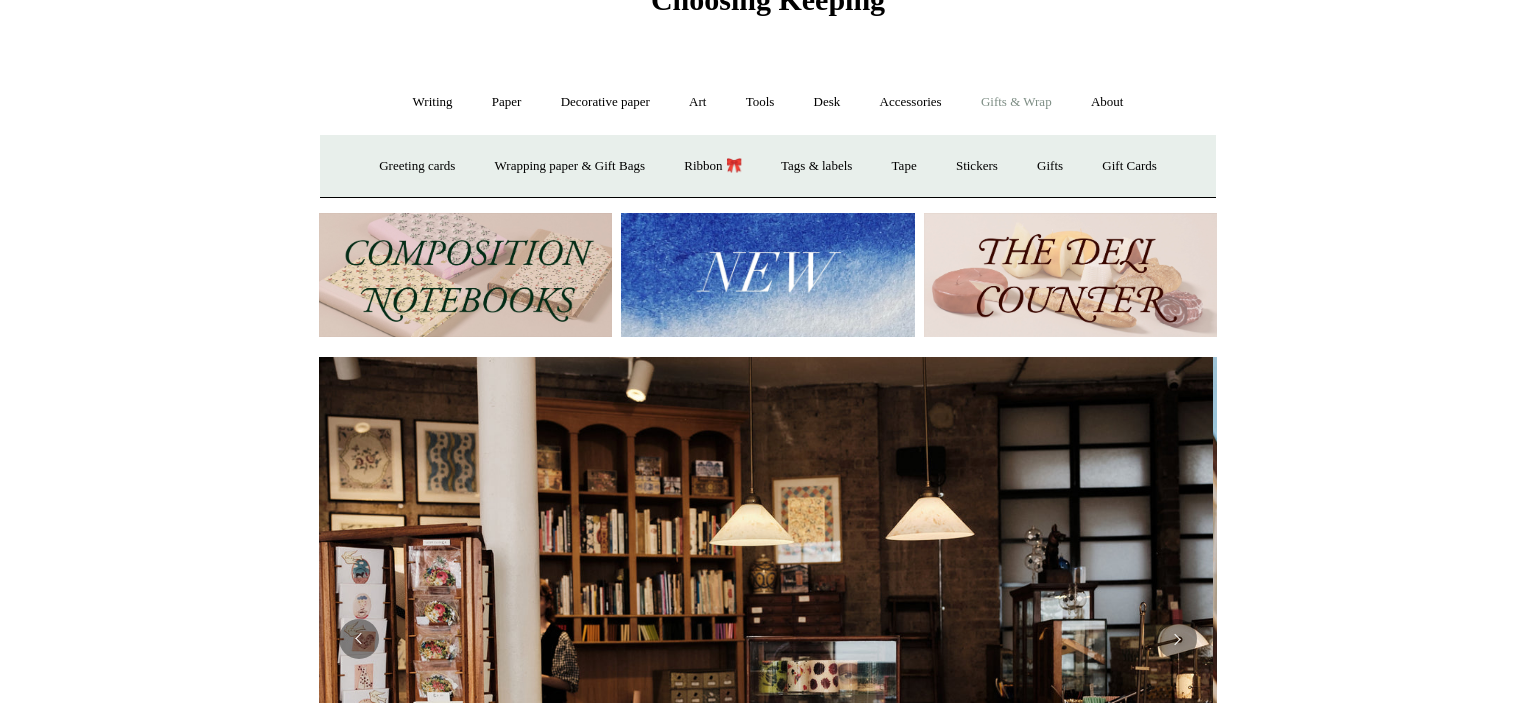 scroll, scrollTop: 0, scrollLeft: 0, axis: both 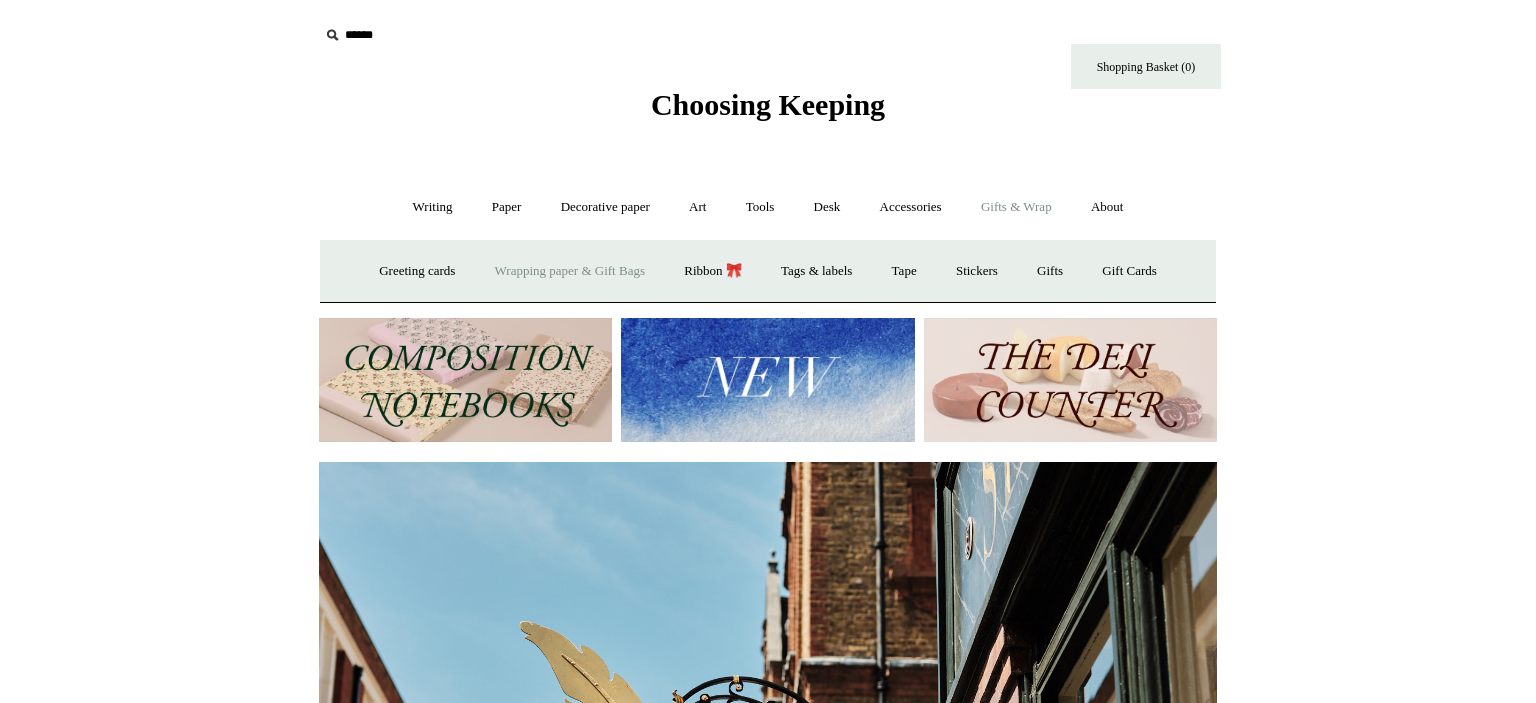 click on "Wrapping paper & Gift Bags" at bounding box center (570, 271) 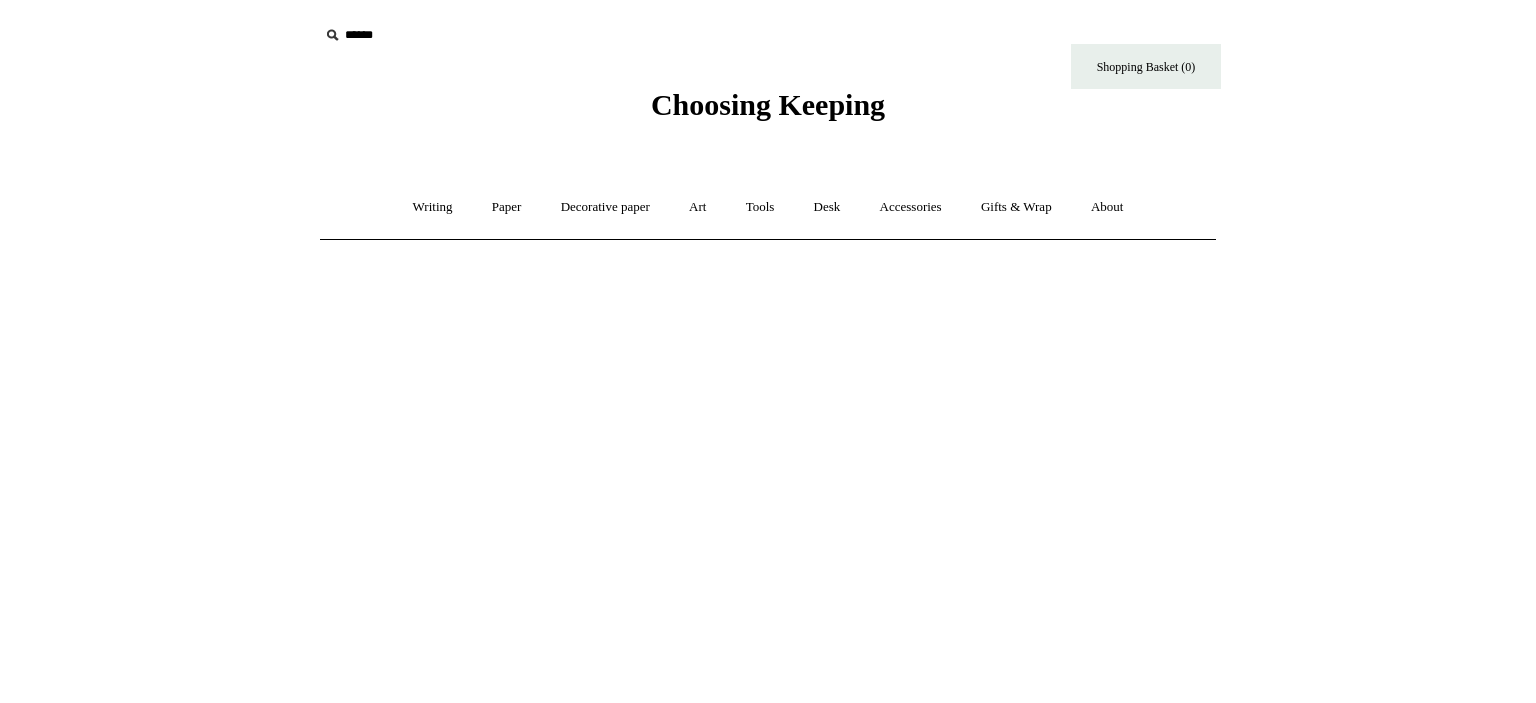 scroll, scrollTop: 0, scrollLeft: 0, axis: both 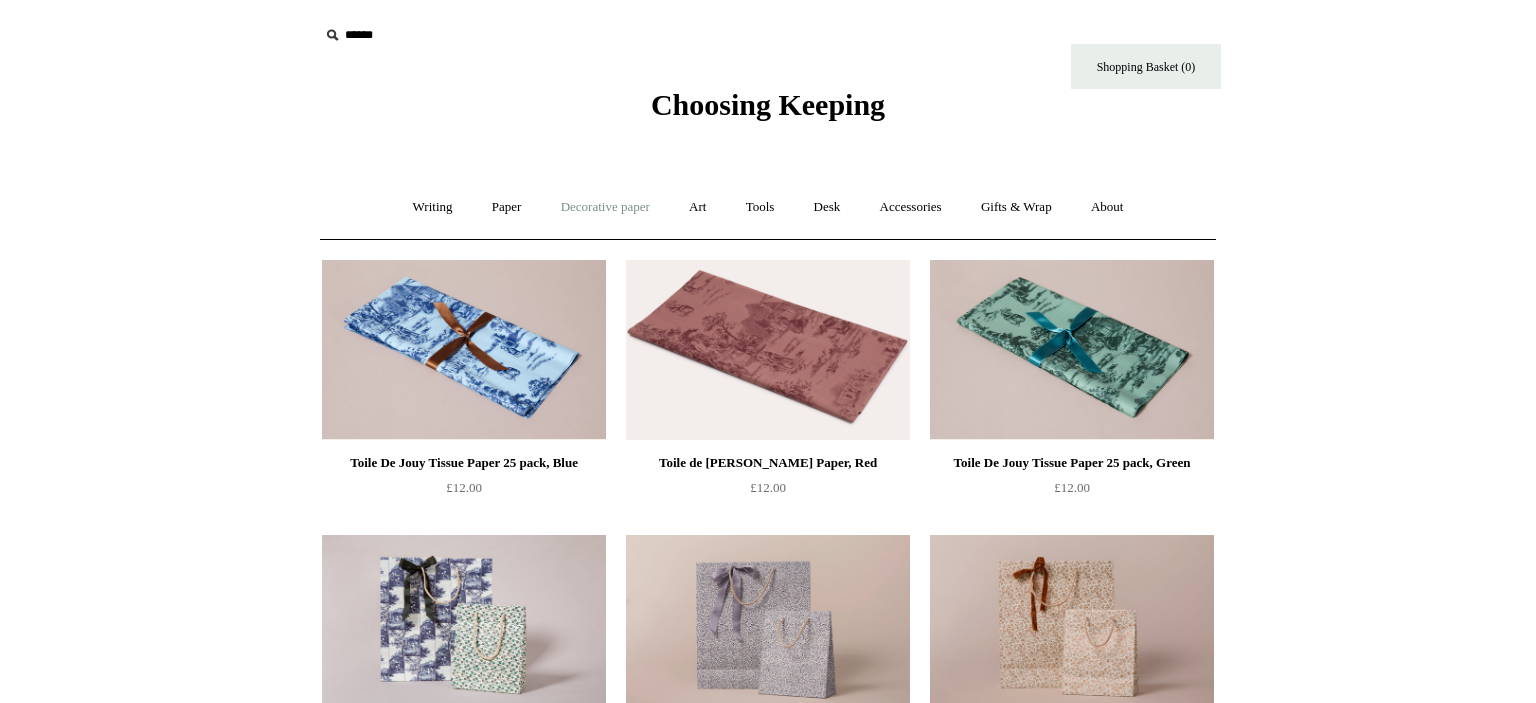 click on "Decorative paper +" at bounding box center [605, 207] 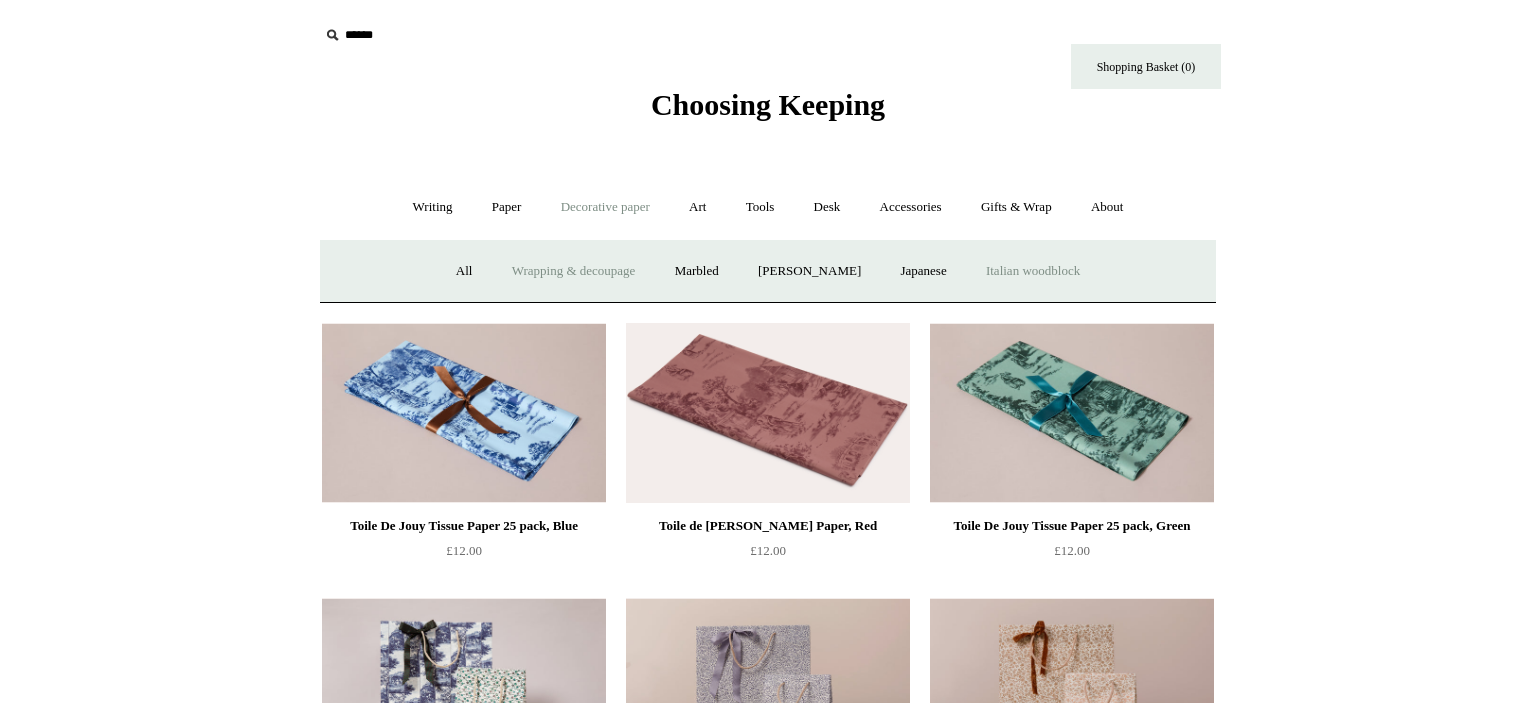 click on "Italian woodblock" at bounding box center (1033, 271) 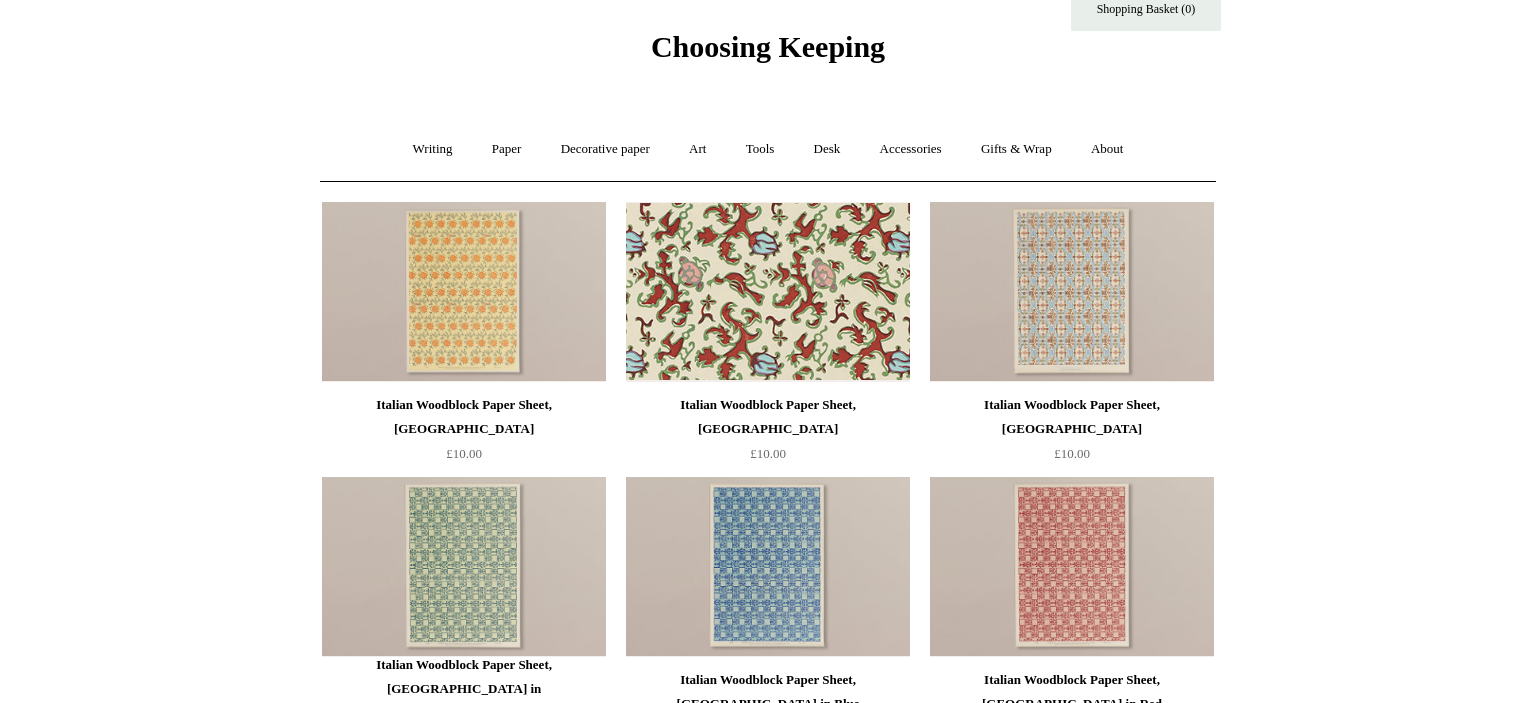 scroll, scrollTop: 0, scrollLeft: 0, axis: both 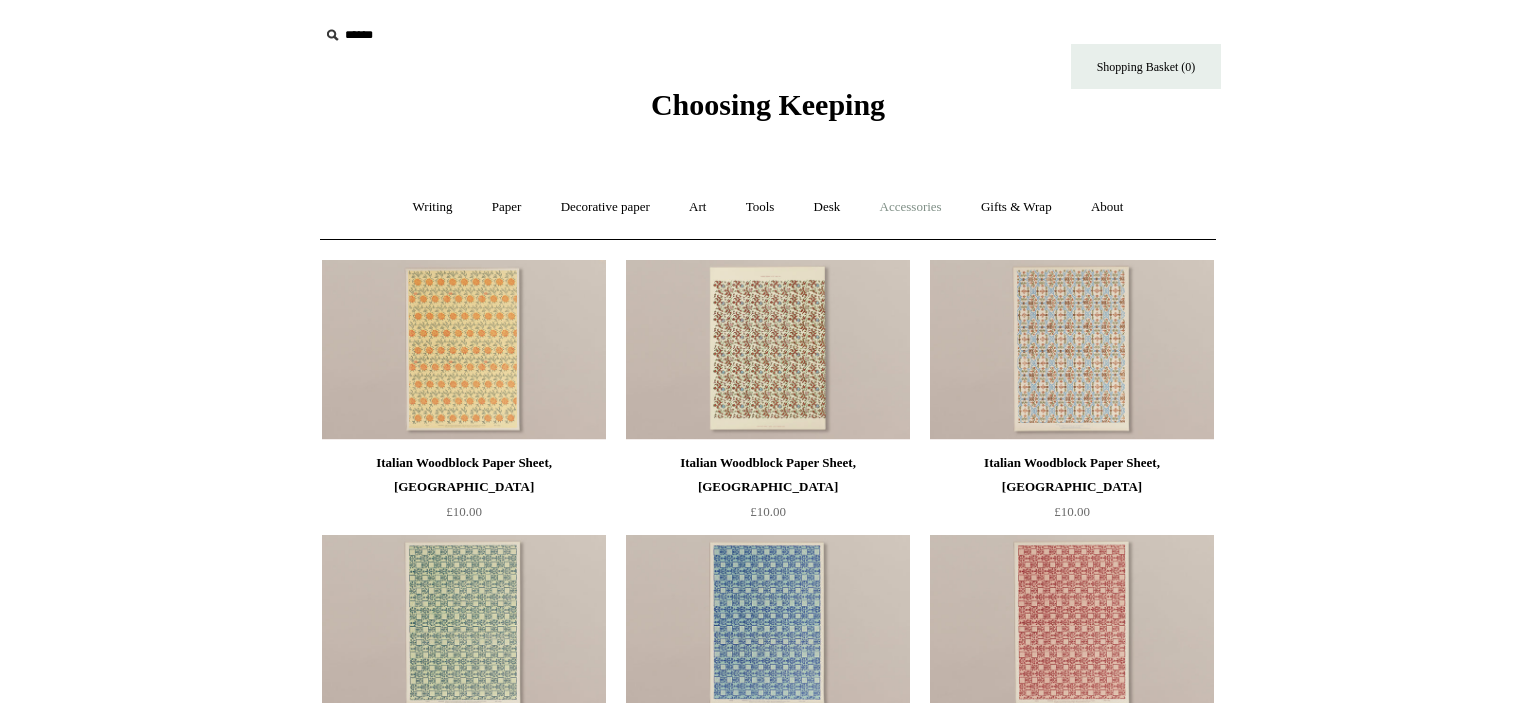 click on "Accessories +" at bounding box center (911, 207) 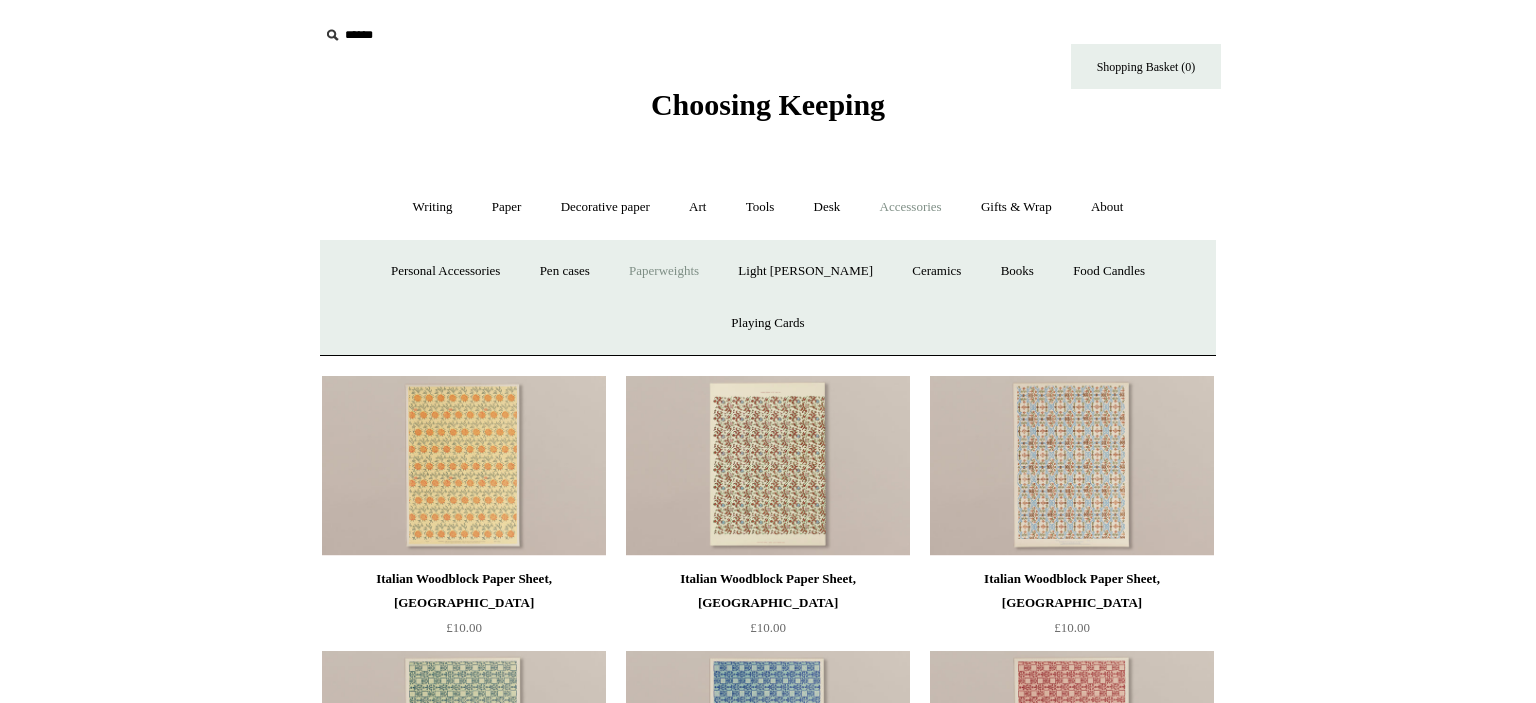 click on "Paperweights +" at bounding box center (664, 271) 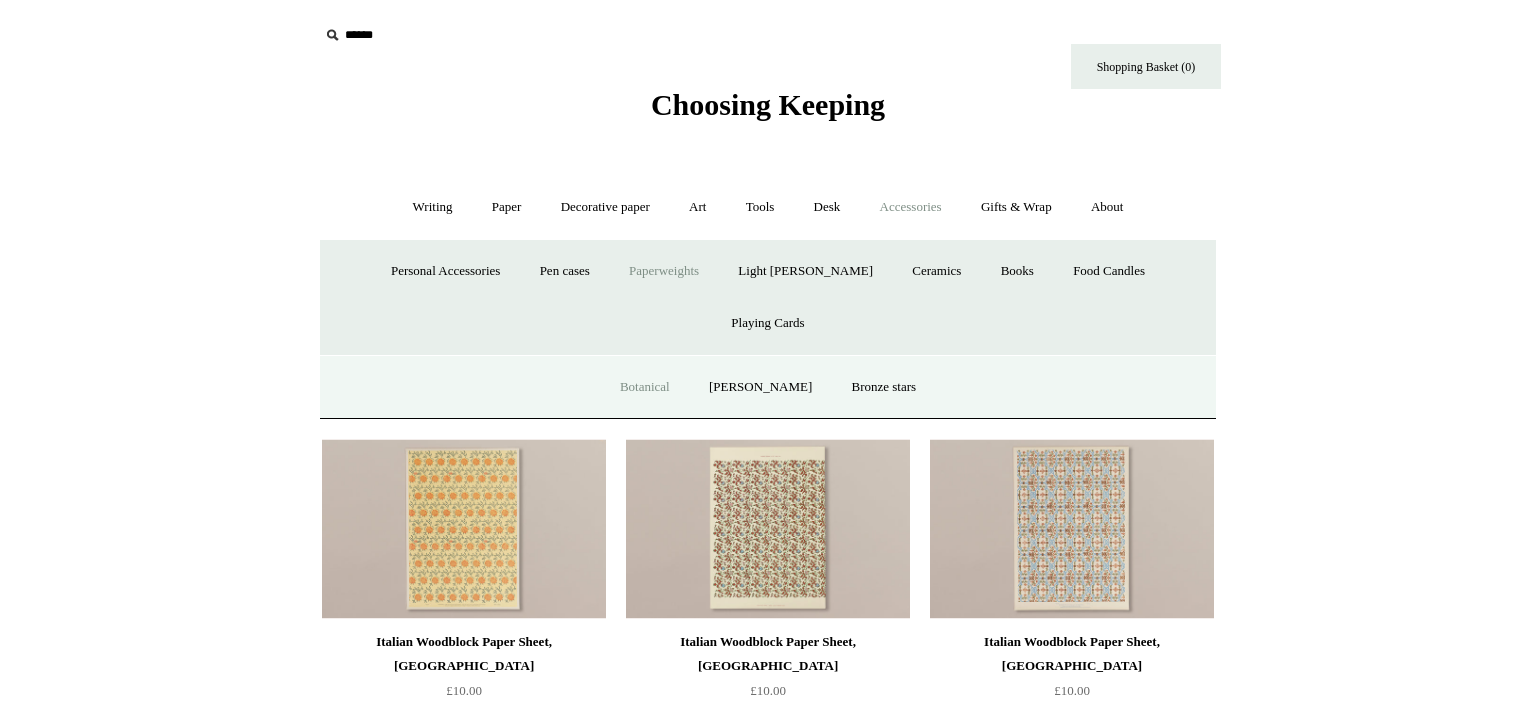 click on "Botanical" at bounding box center [645, 387] 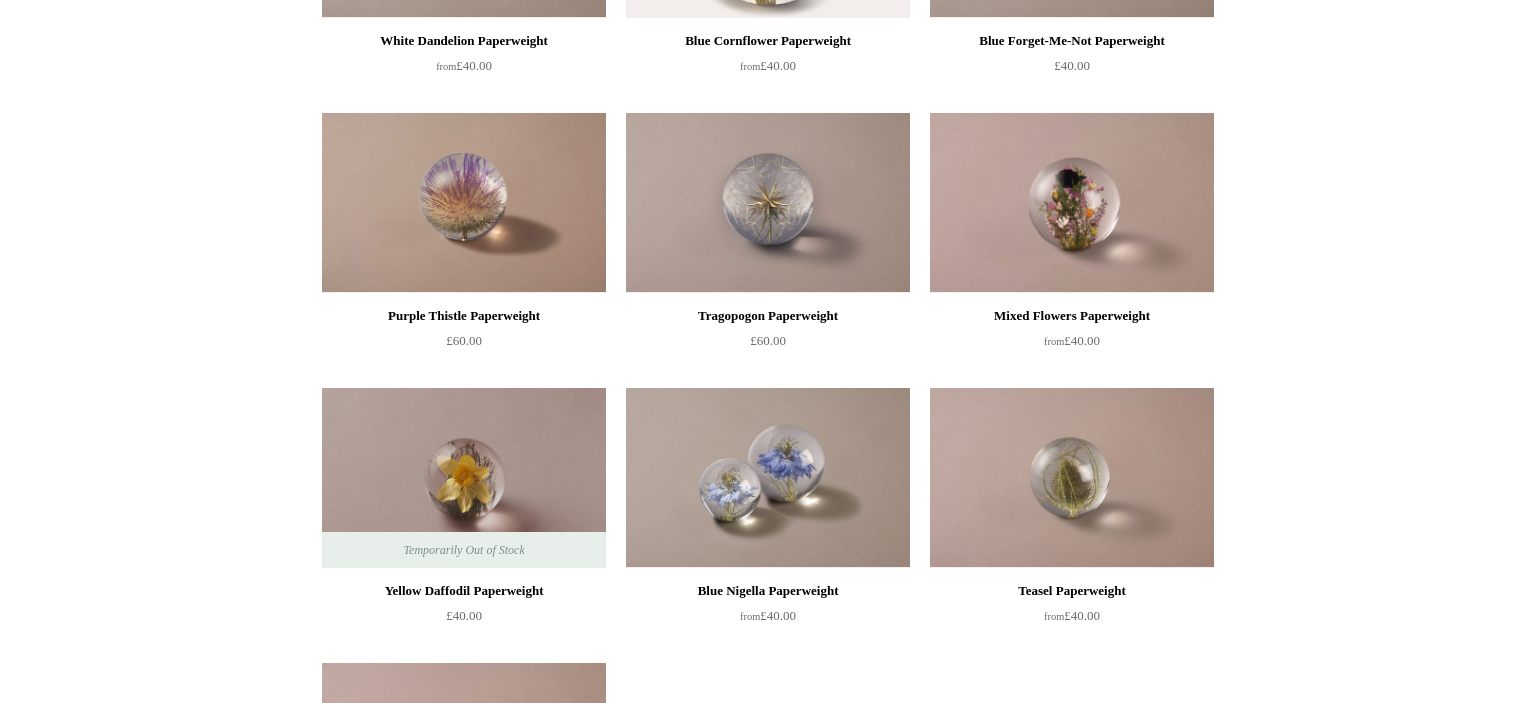 scroll, scrollTop: 0, scrollLeft: 0, axis: both 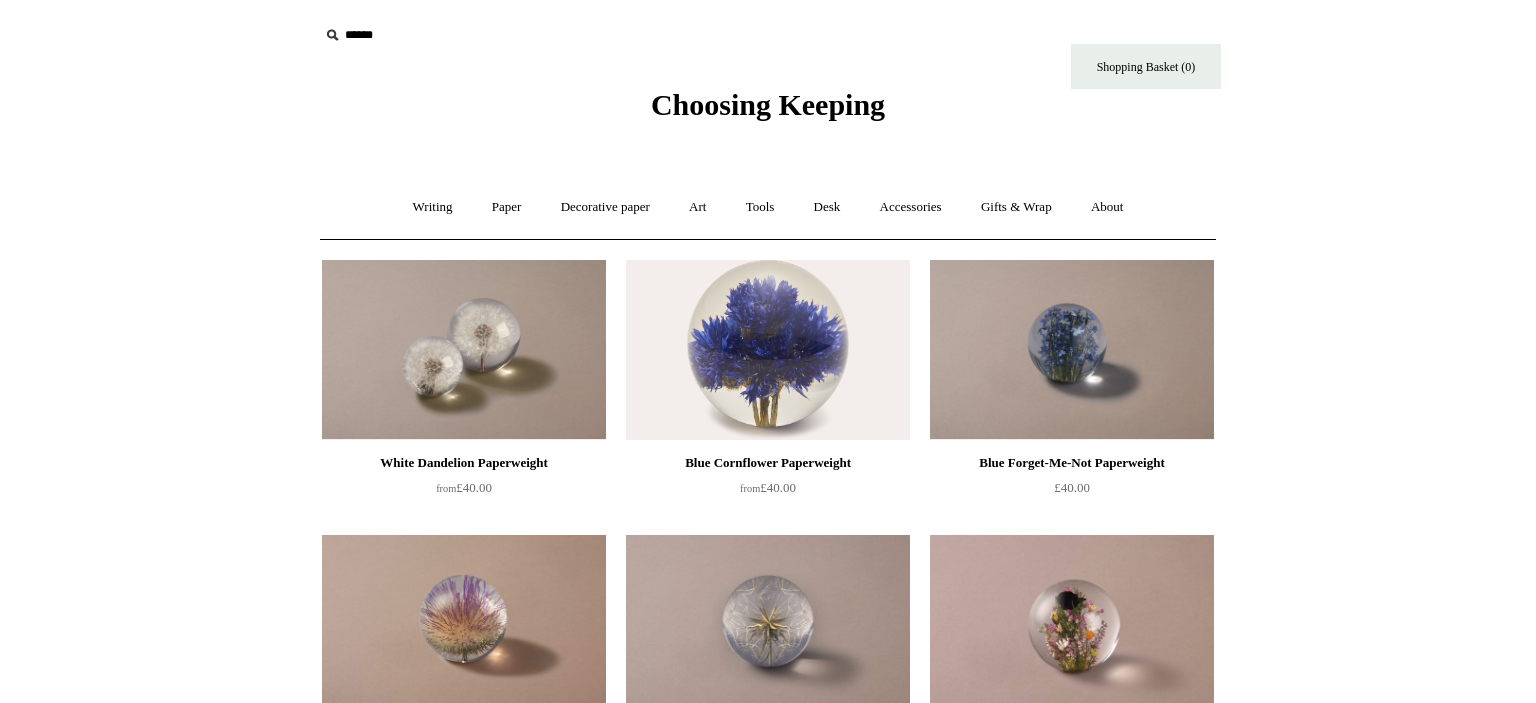 click on "Blue Forget-Me-Not Paperweight" at bounding box center (1072, 463) 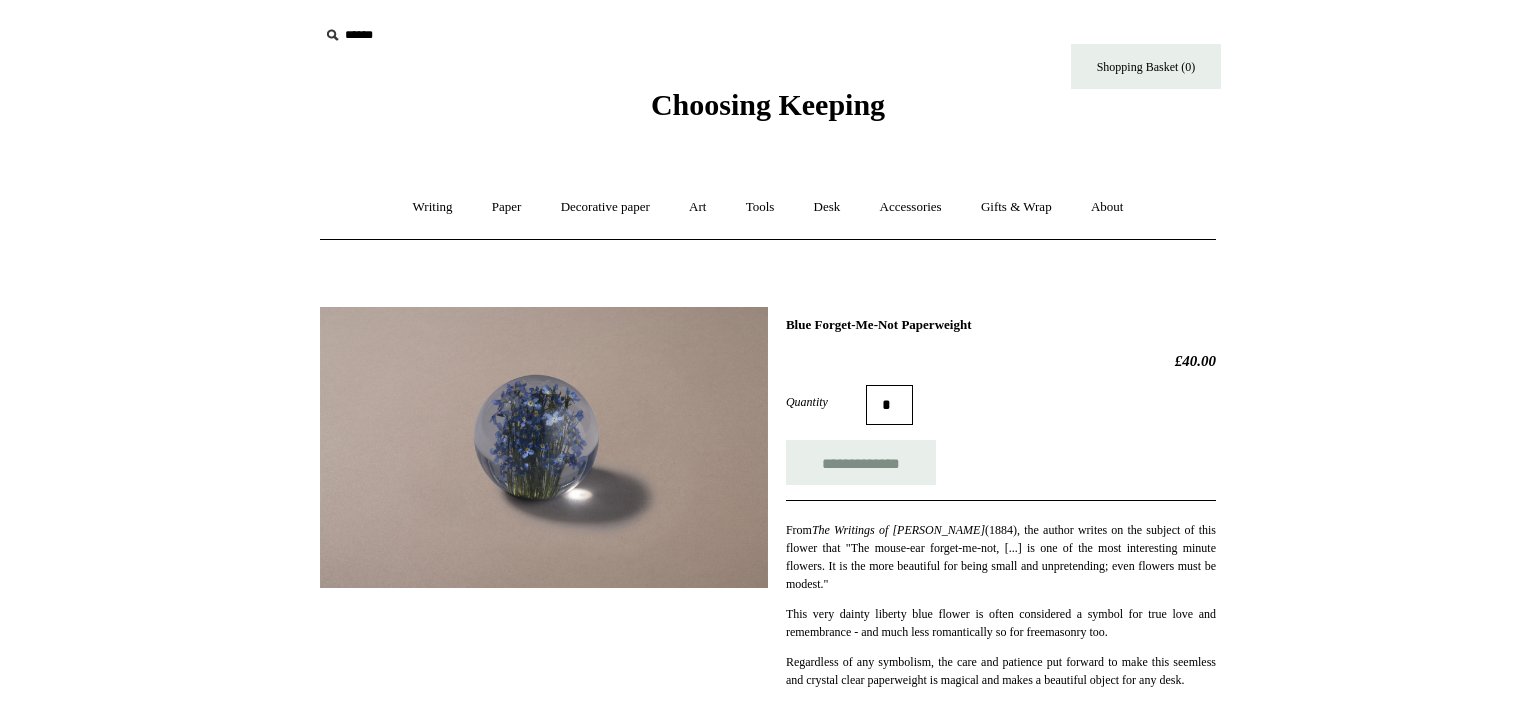 scroll, scrollTop: 0, scrollLeft: 0, axis: both 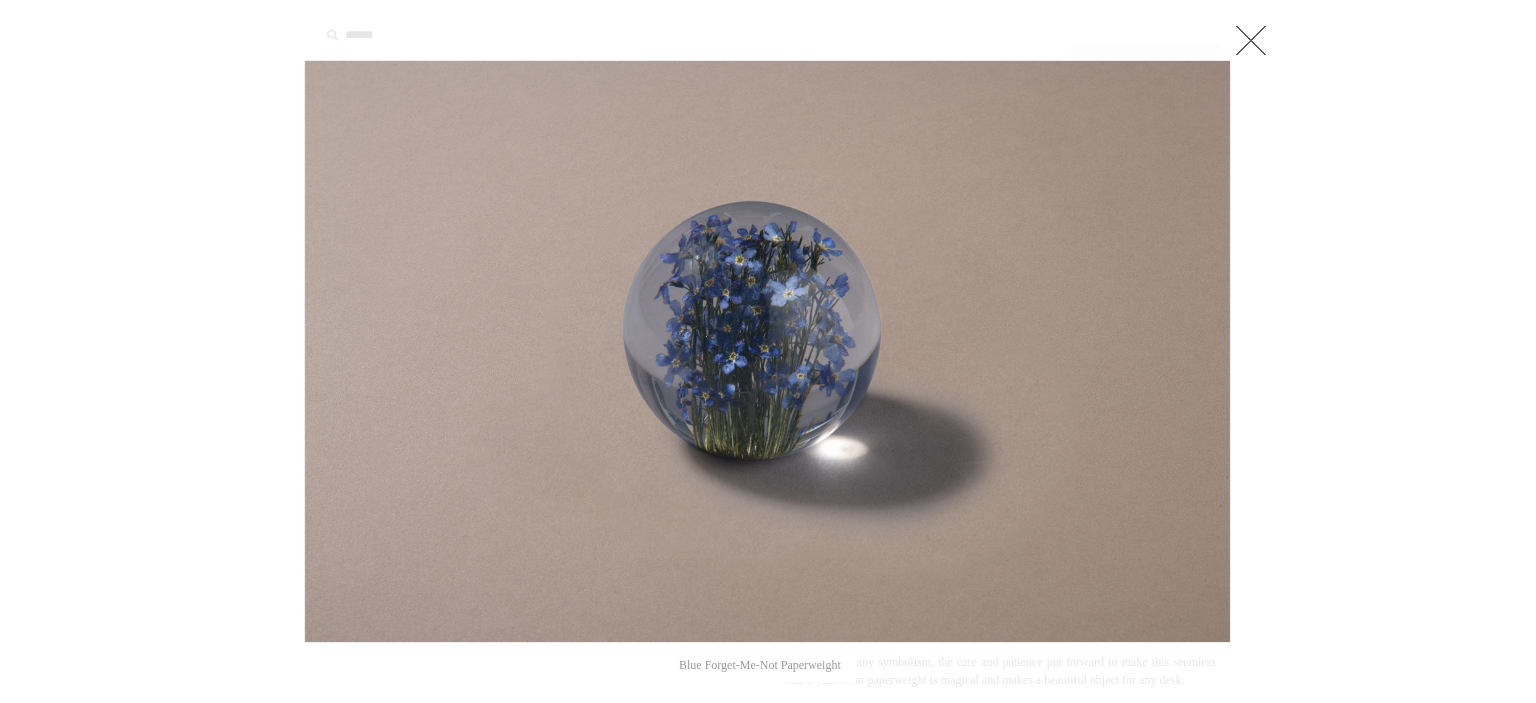 click at bounding box center (1251, 40) 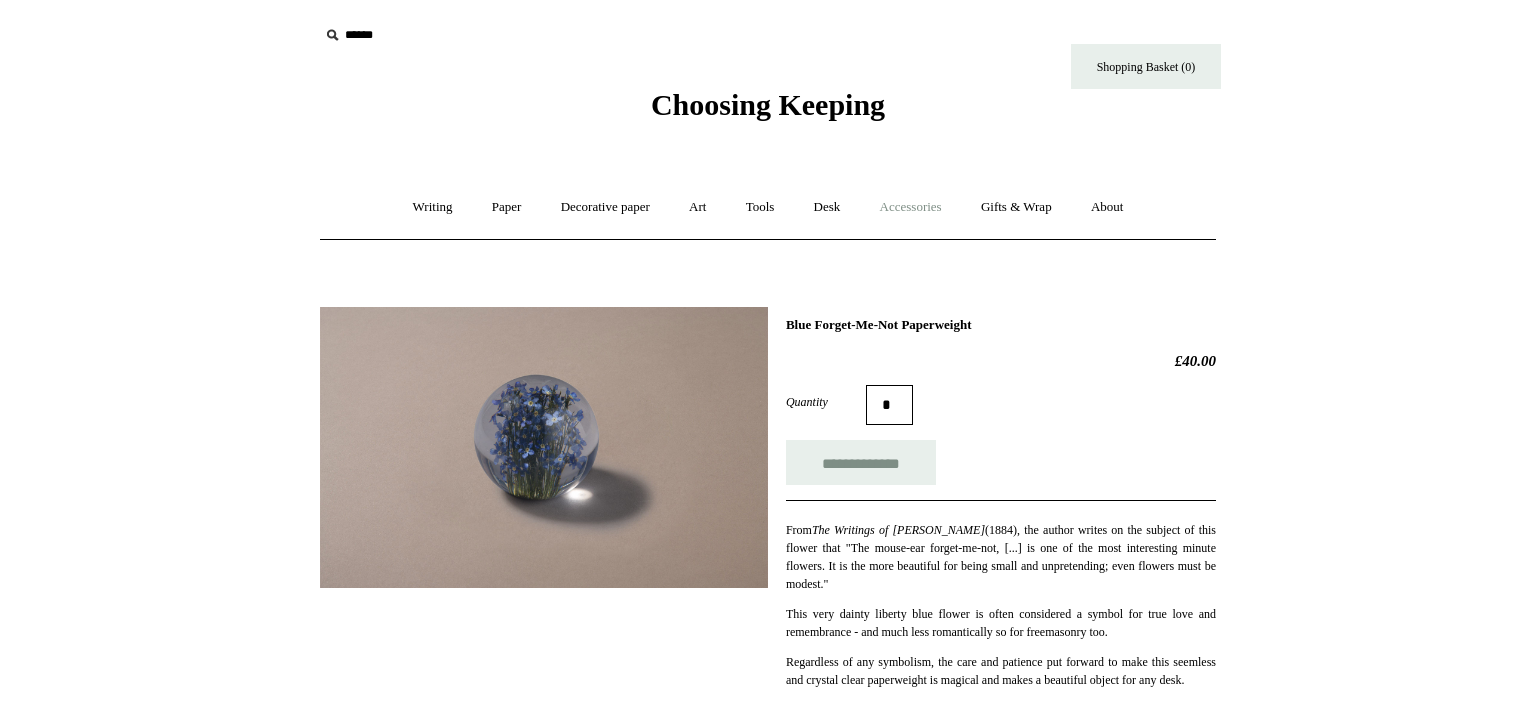 click on "Accessories +" at bounding box center (911, 207) 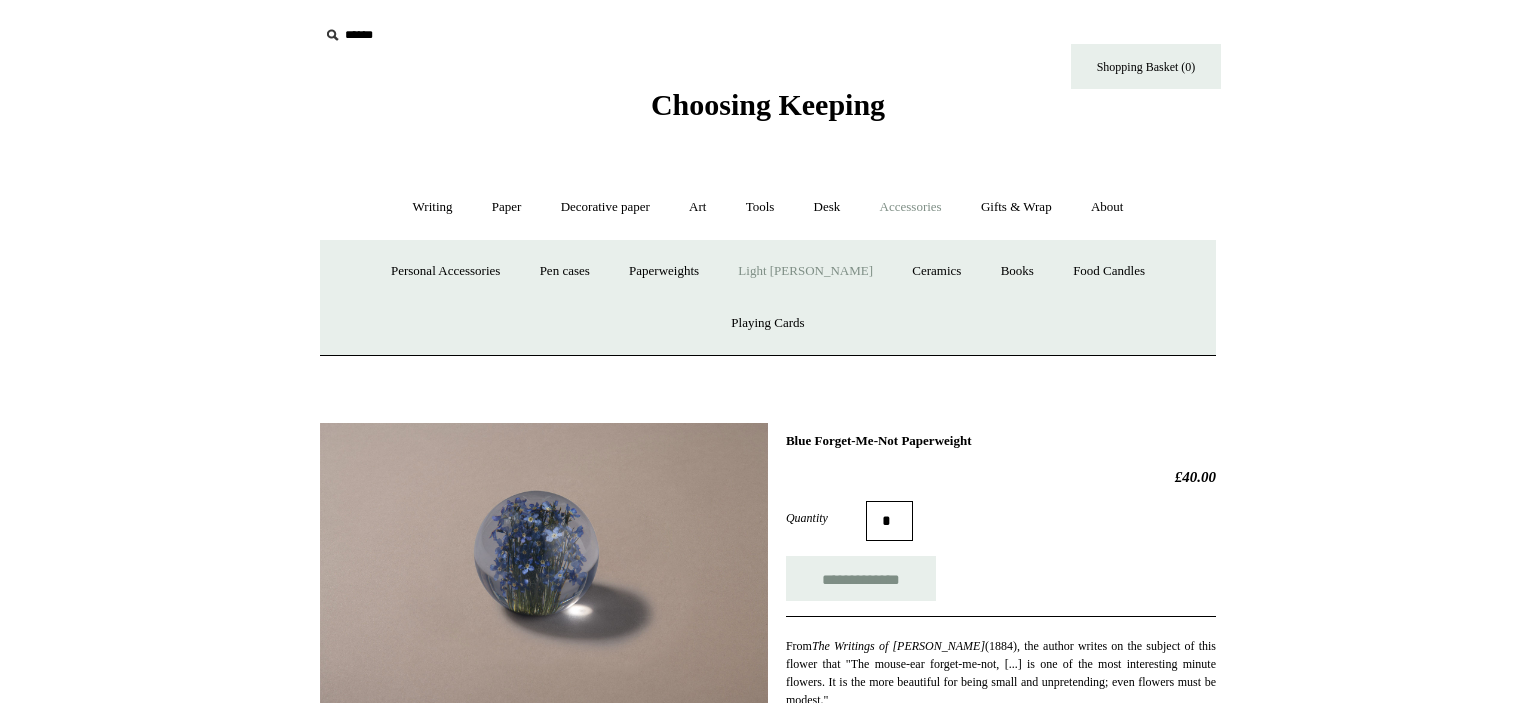 click on "Light [PERSON_NAME]" at bounding box center [805, 271] 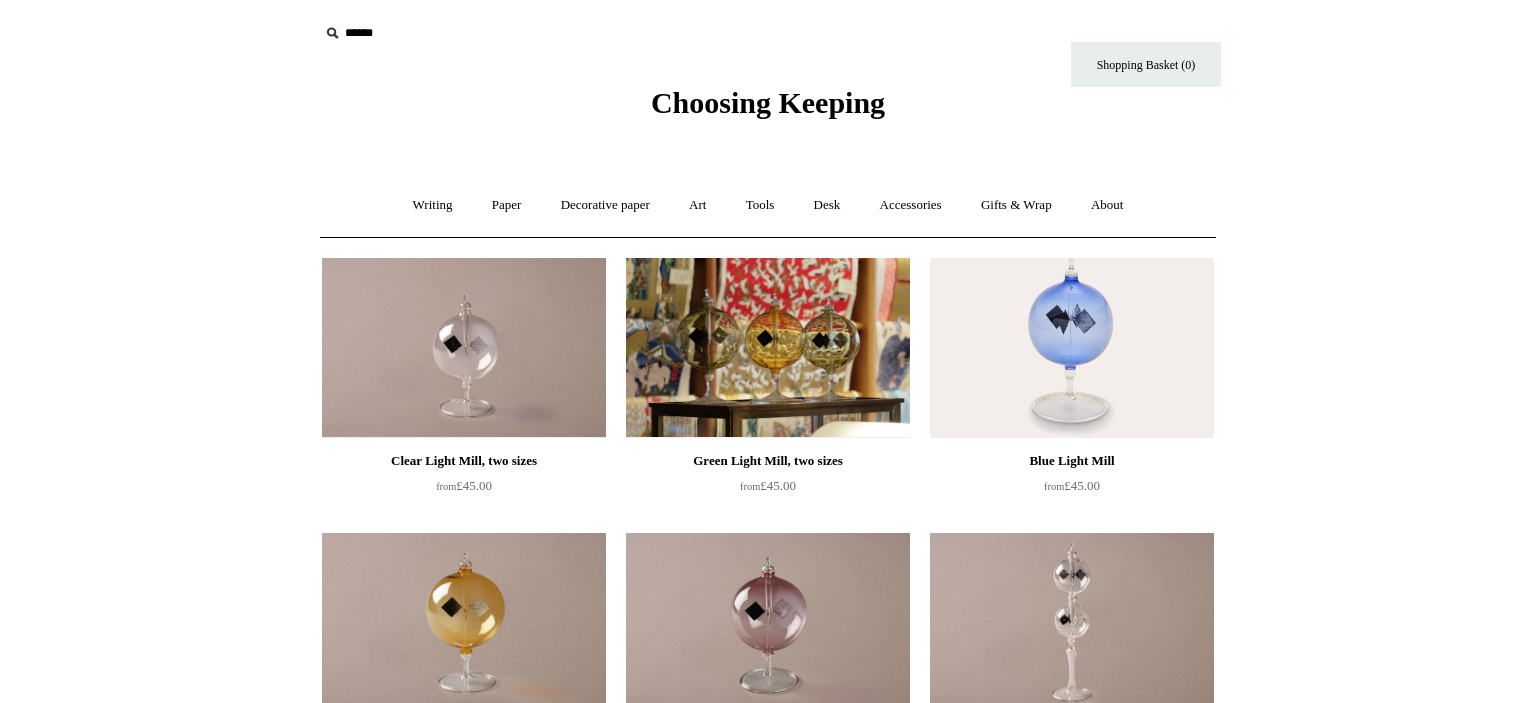 scroll, scrollTop: 0, scrollLeft: 0, axis: both 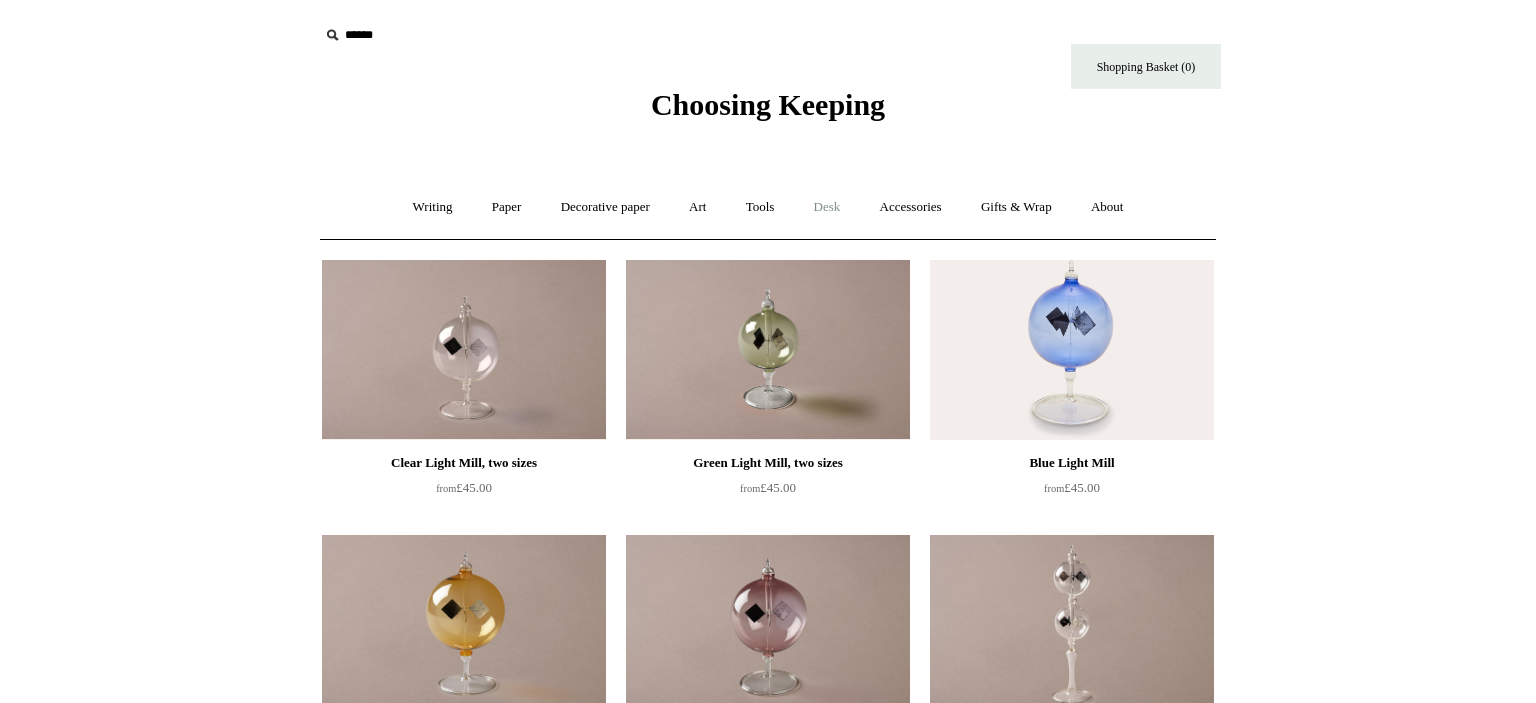 click on "Desk +" at bounding box center [827, 207] 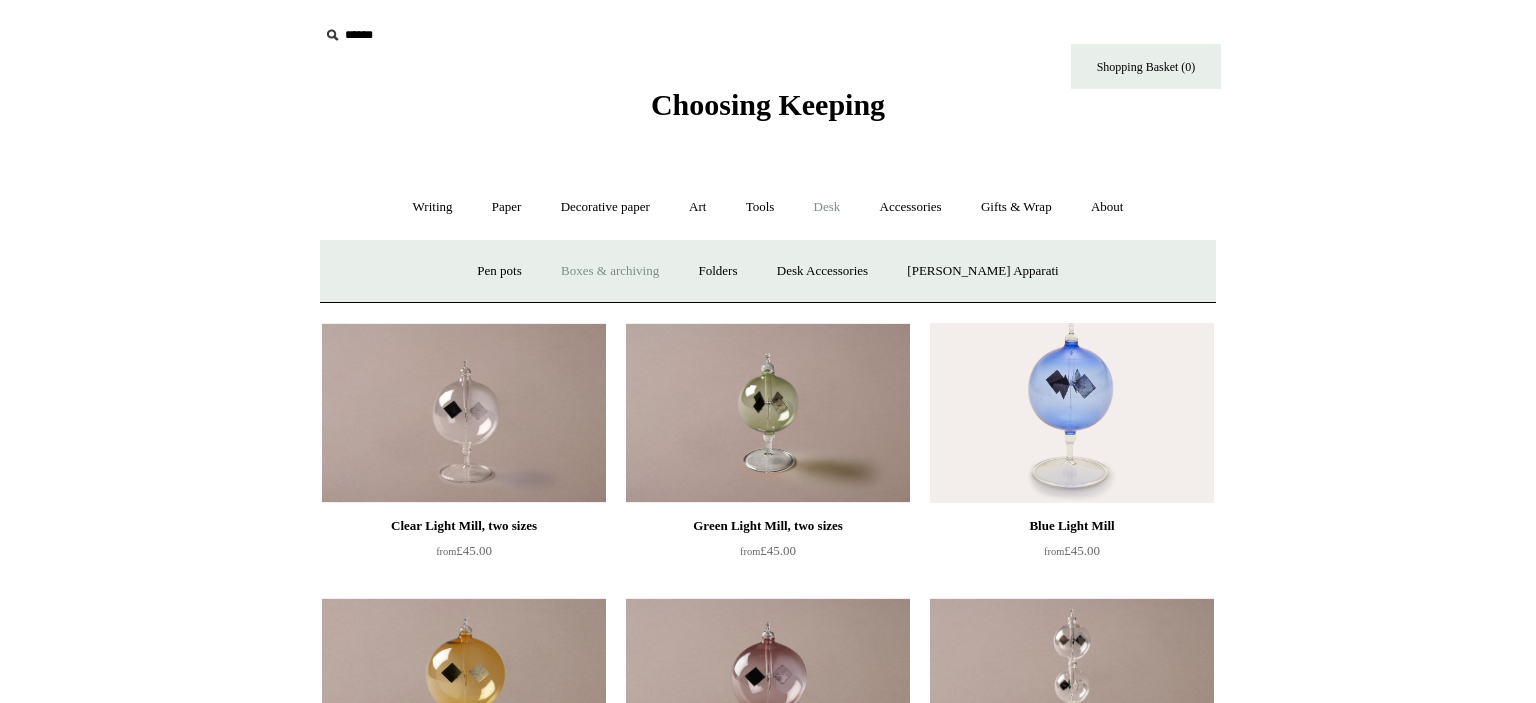 click on "Boxes & archiving" at bounding box center [610, 271] 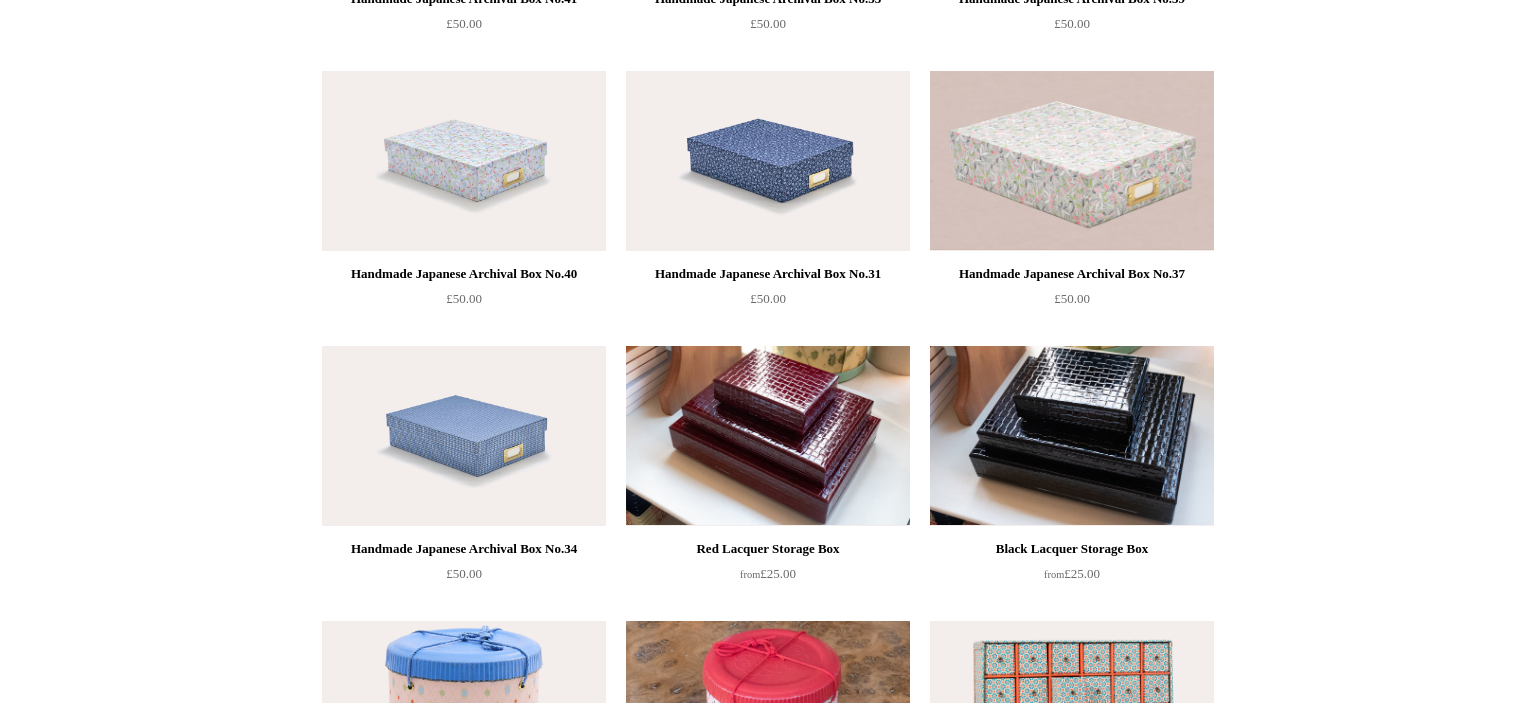 scroll, scrollTop: 2112, scrollLeft: 0, axis: vertical 